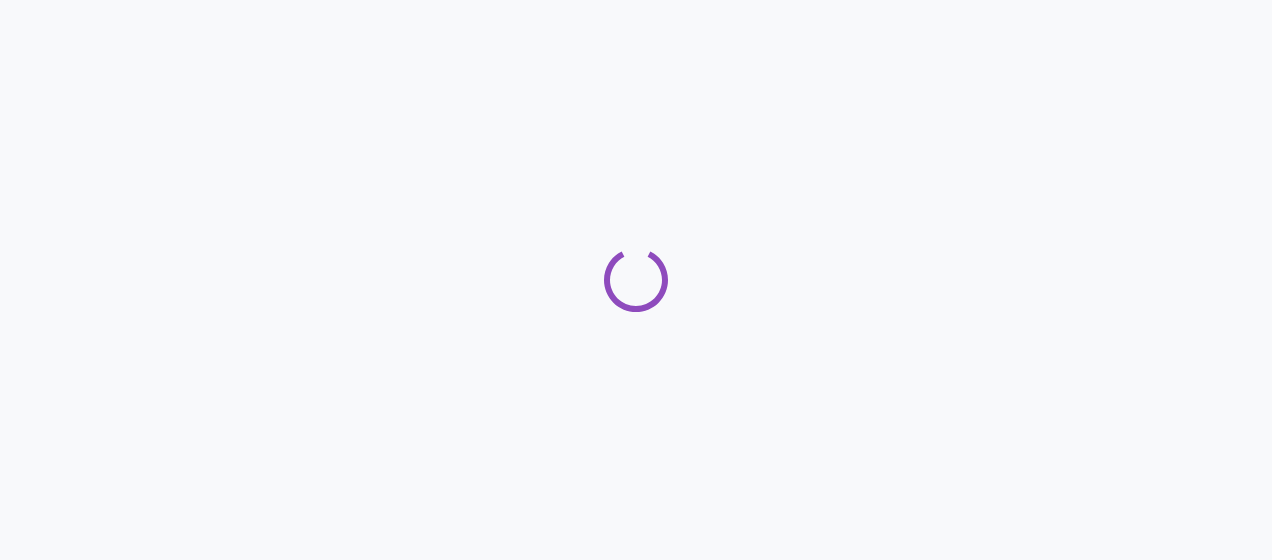 scroll, scrollTop: 0, scrollLeft: 0, axis: both 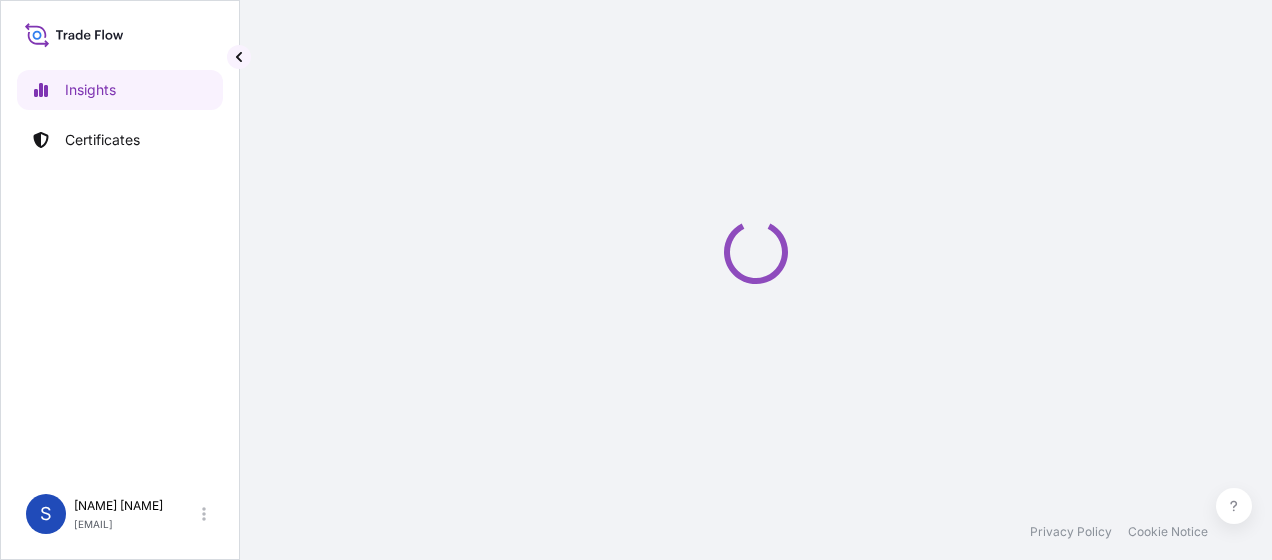 select on "2025" 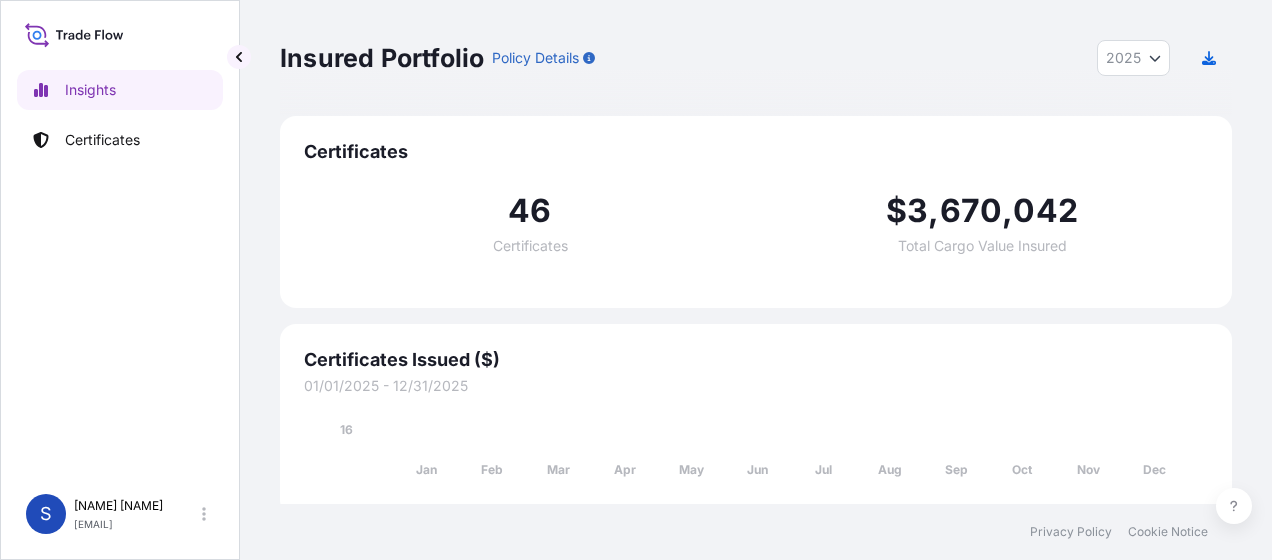 scroll, scrollTop: 0, scrollLeft: 0, axis: both 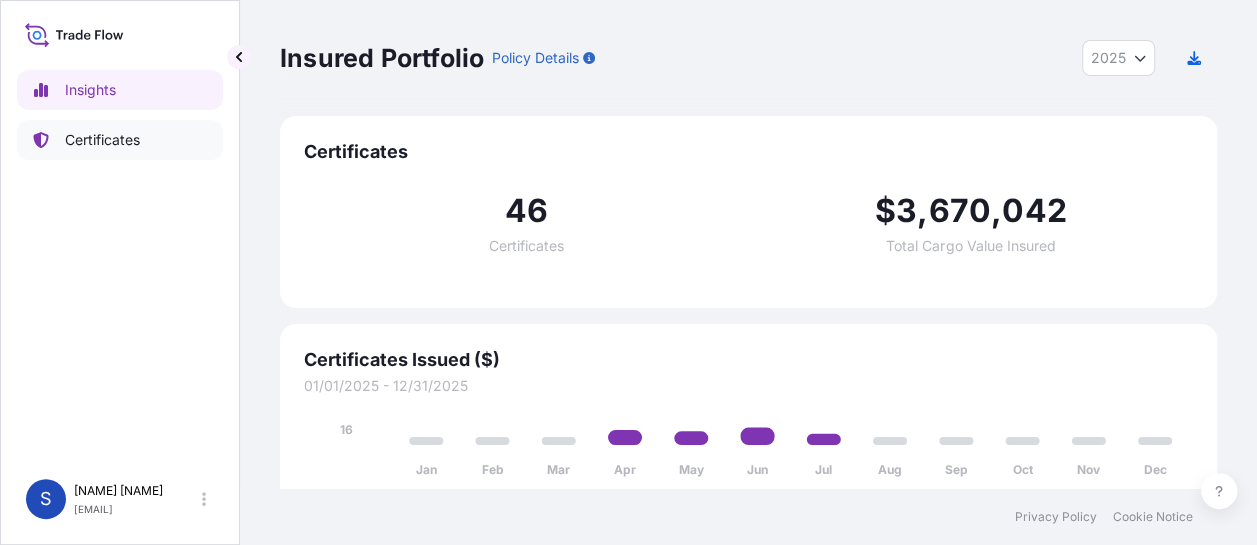 click on "Certificates" at bounding box center (102, 140) 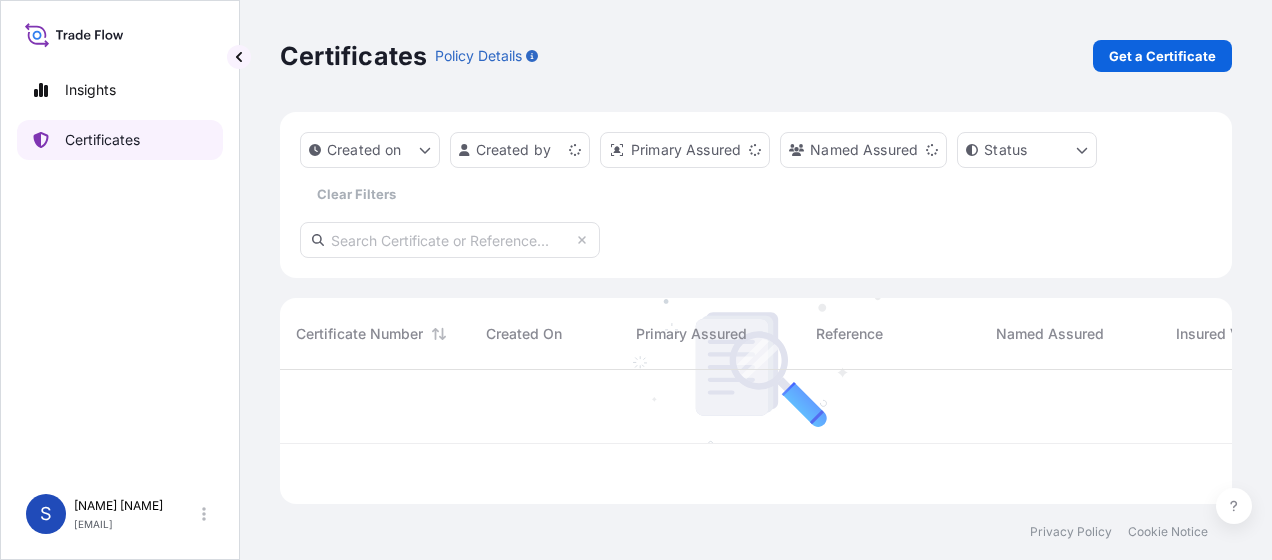 scroll, scrollTop: 16, scrollLeft: 16, axis: both 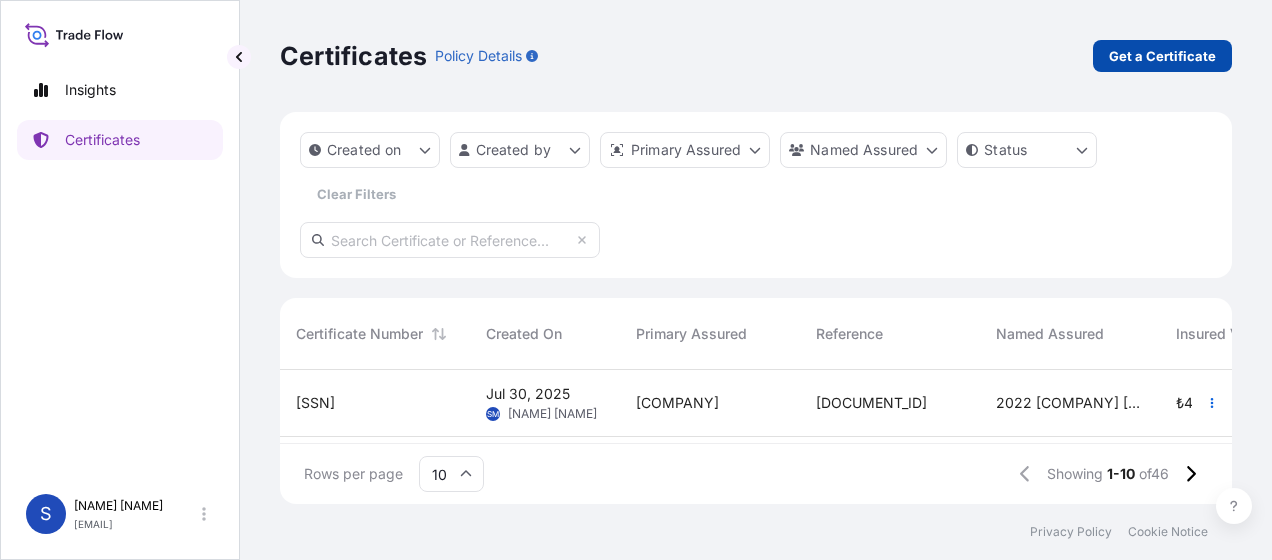 click on "Get a Certificate" at bounding box center [1162, 56] 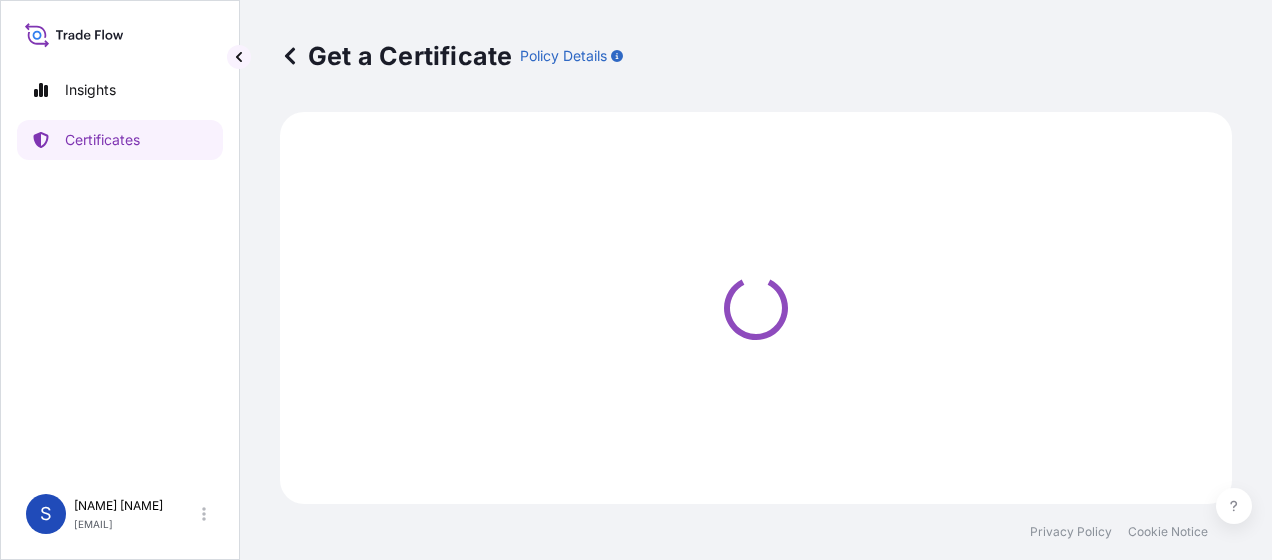 select on "Sea" 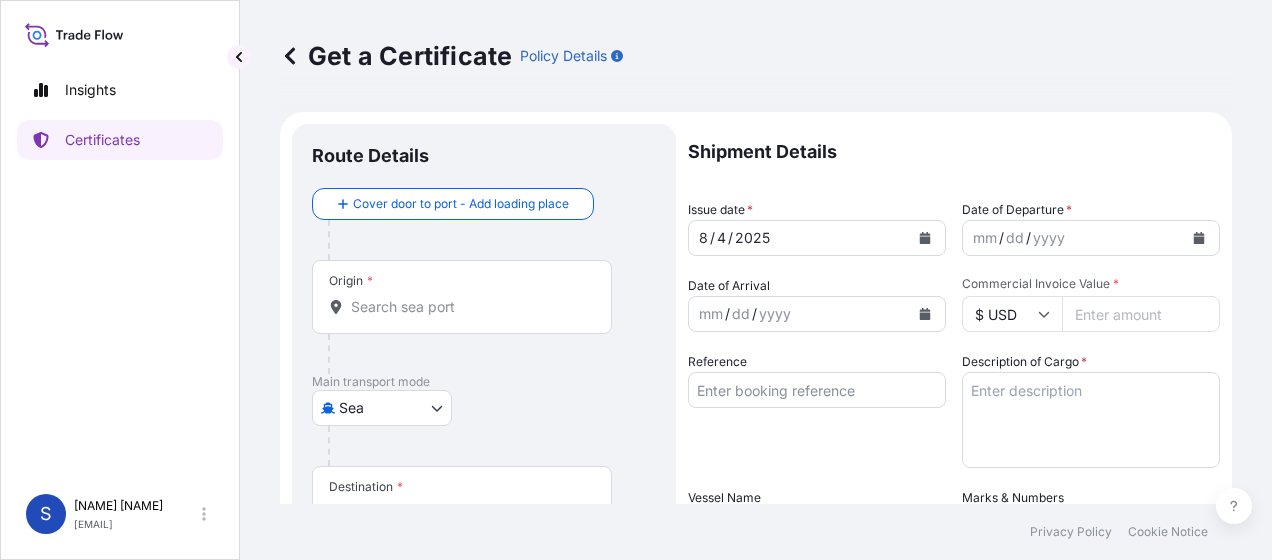 click on "Origin *" at bounding box center [469, 307] 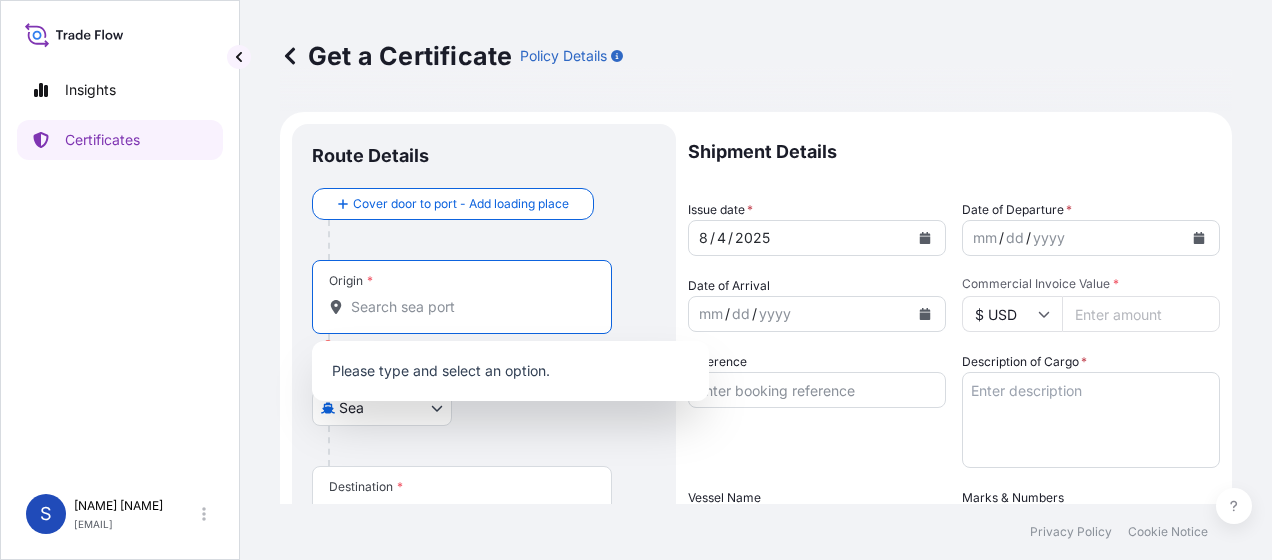 click on "0 options available. 0 options available.
Insights Certificates S [NAME]   [NAME] [EMAIL] Get a Certificate Policy Details Route Details   Cover door to port - Add loading place Place of loading Road / Inland Road / Inland Origin * Please select an origin Main transport mode Sea Air Land Sea Destination * Cover port to door - Add place of discharge Road / Inland Road / Inland Place of Discharge Shipment Details Issue date * 8 / 4 / 2025 Date of Departure * mm / dd / yyyy Date of Arrival mm / dd / yyyy Commodity cert_only_no_commodity Packing Category Commercial Invoice Value    * $ USD Reference Description of Cargo * Vessel Name Marks & Numbers Letter of Credit This shipment has a letter of credit Letter of credit * Letter of credit may not exceed 12000 characters Assured Details Primary Assured * Select a primary assured Environmental Science US LLC Named Assured Named Assured Address Create Certificate Privacy Policy Cookie Notice
0 Selected Date: August 4, 2025" at bounding box center [636, 280] 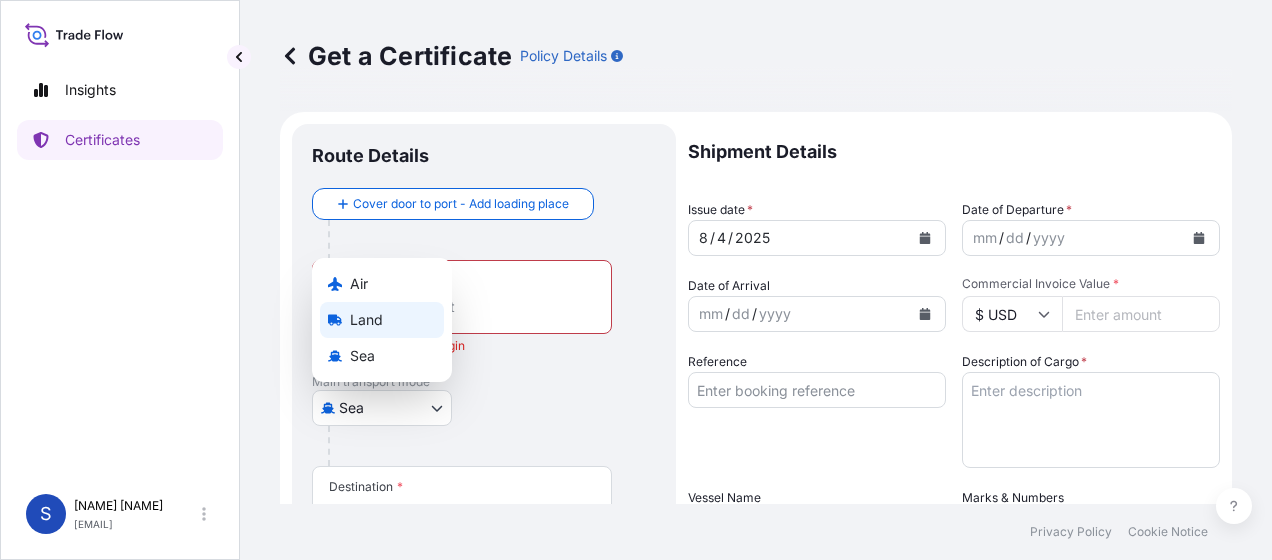 click on "Land" at bounding box center [382, 320] 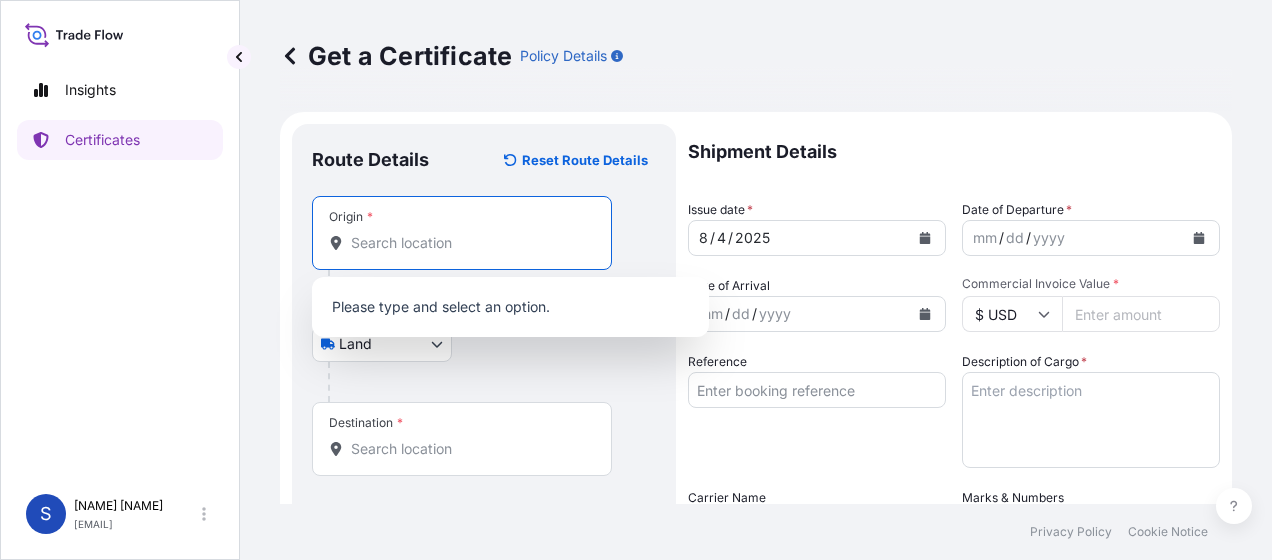click on "Origin *" at bounding box center (469, 243) 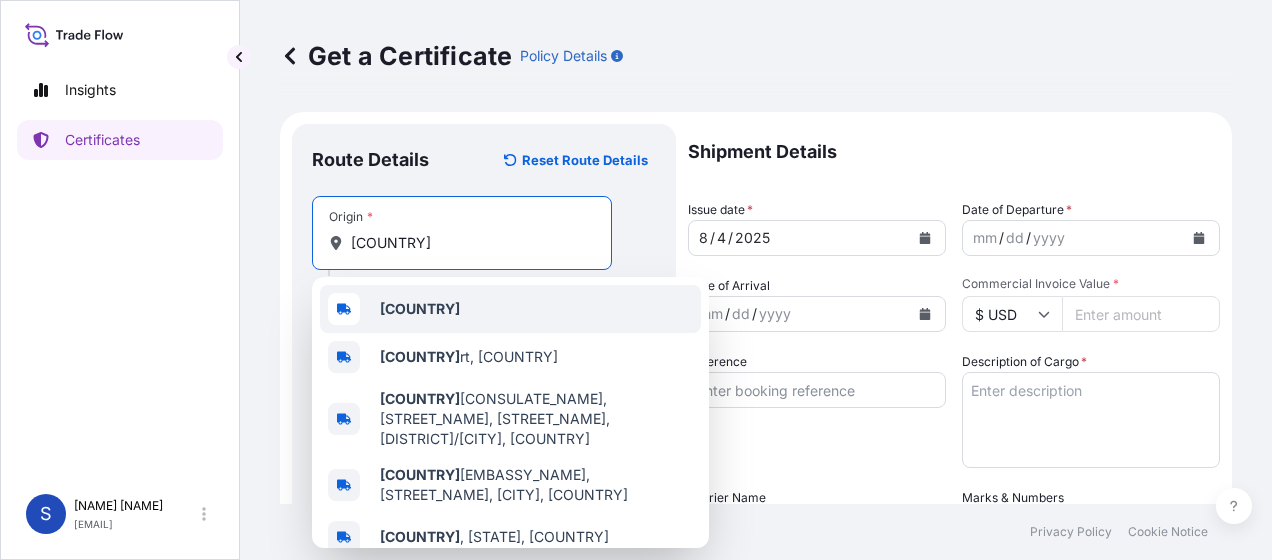 click on "[COUNTRY]" at bounding box center [510, 309] 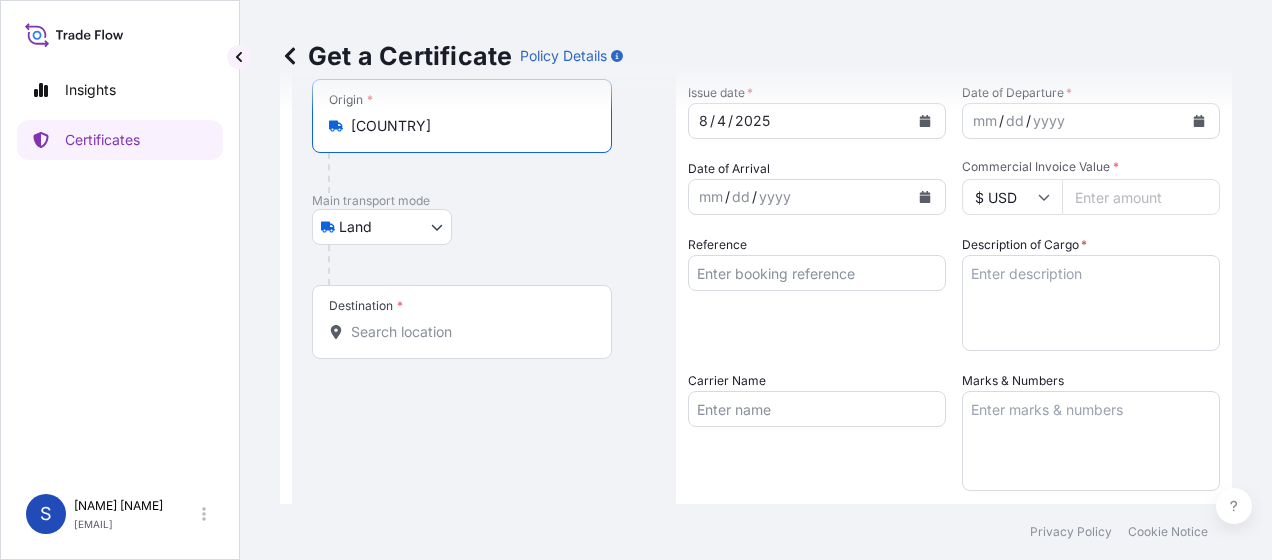 scroll, scrollTop: 118, scrollLeft: 0, axis: vertical 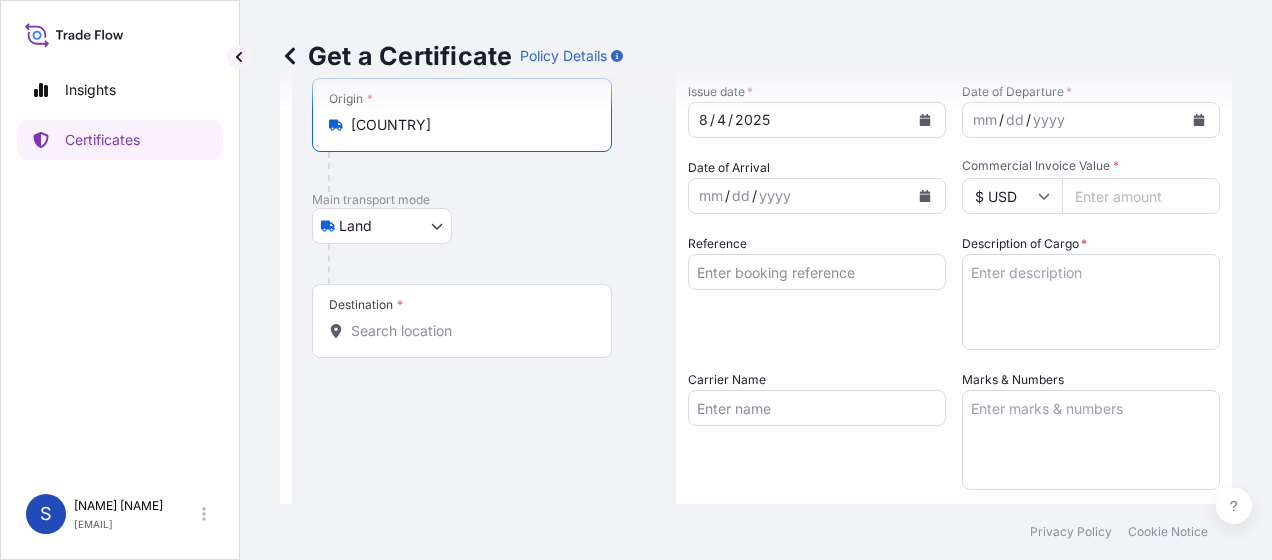 type on "[COUNTRY]" 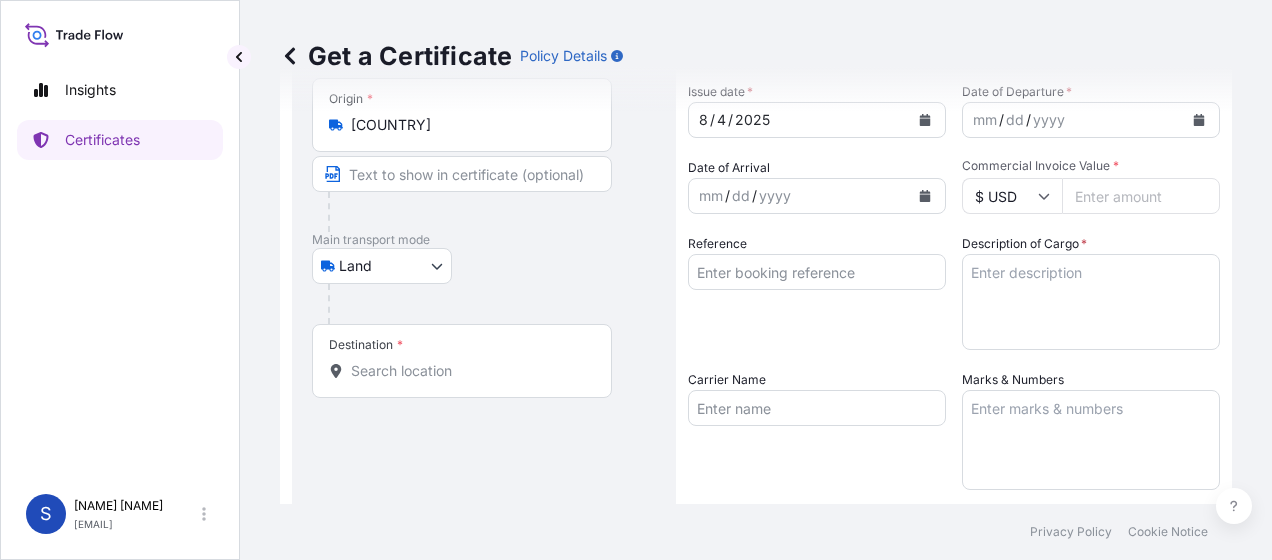 click on "Place of loading Road / Inland Road / Inland Origin * [COUNTRY] Main transport mode Land Air Land Sea Destination * Road / Inland Road / Inland Place of Discharge" at bounding box center (484, 238) 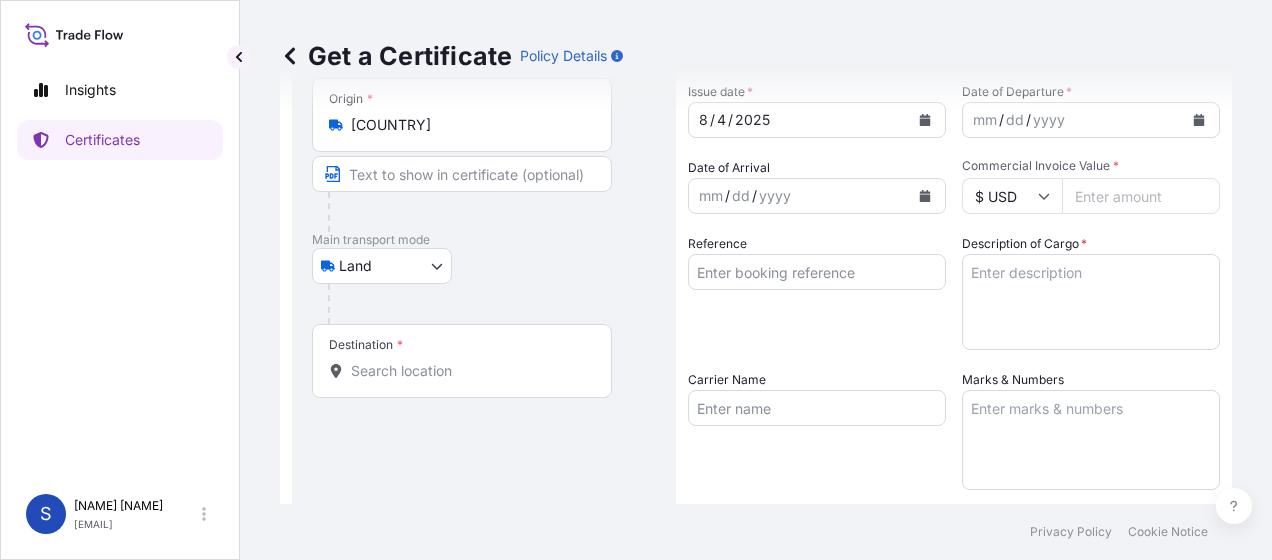 click on "Destination *" at bounding box center [469, 371] 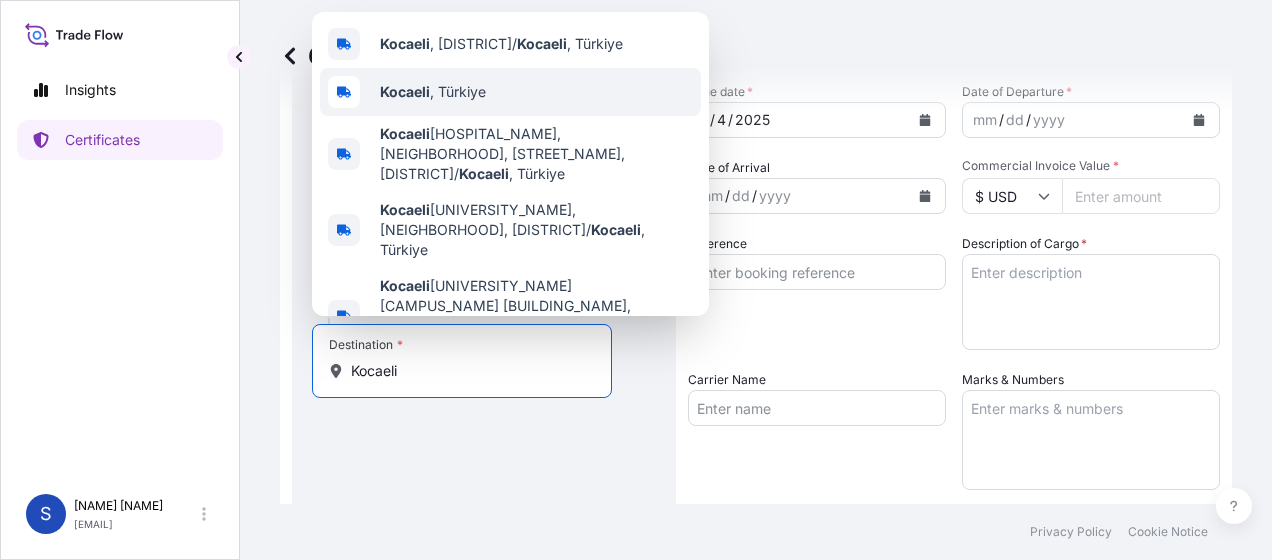 click on "[CITY] , [COUNTRY]" at bounding box center [433, 92] 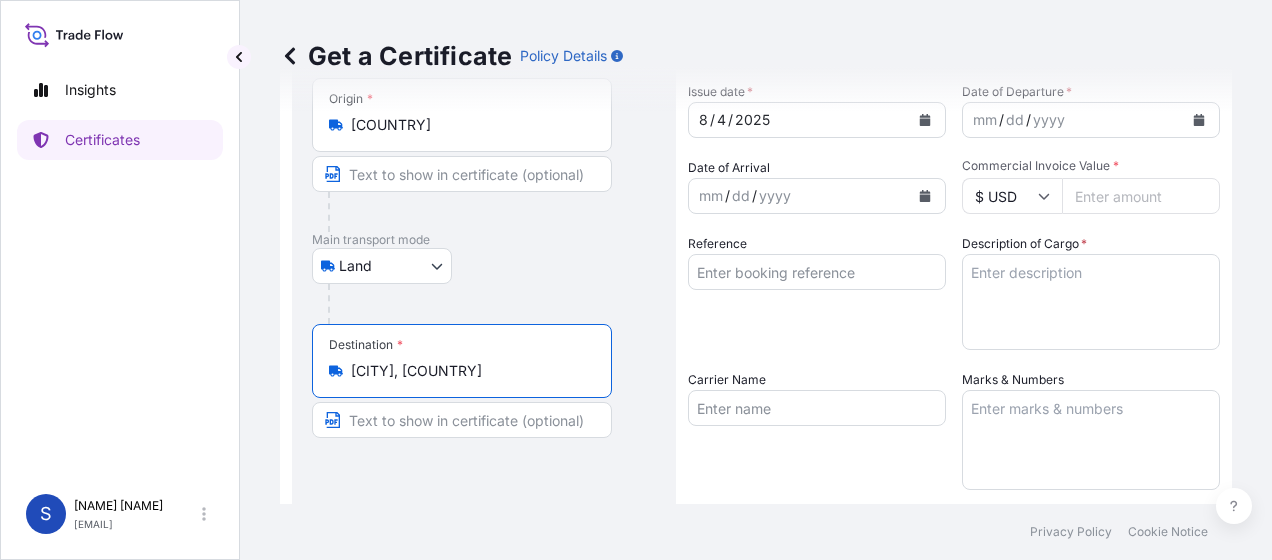 type on "[CITY], [COUNTRY]" 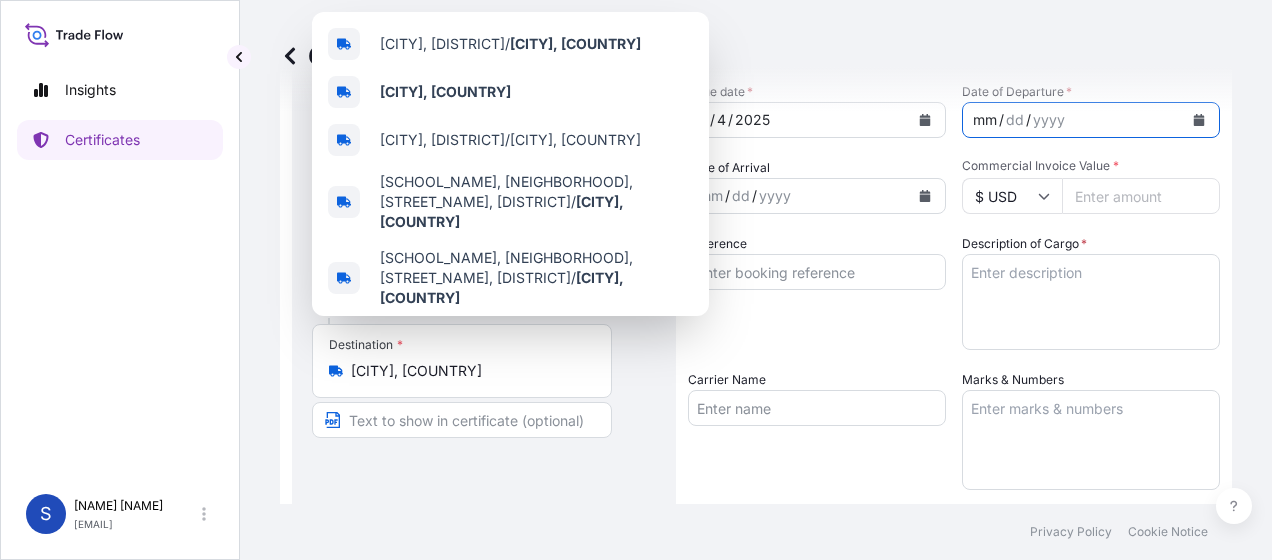 click on "mm / dd / yyyy" at bounding box center (1073, 120) 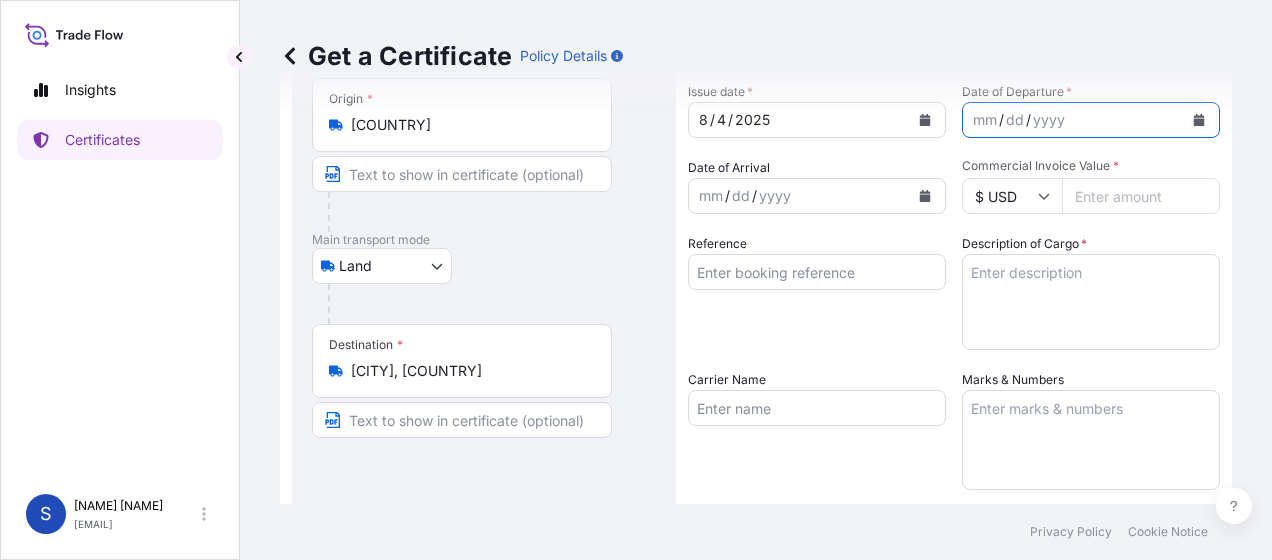 click 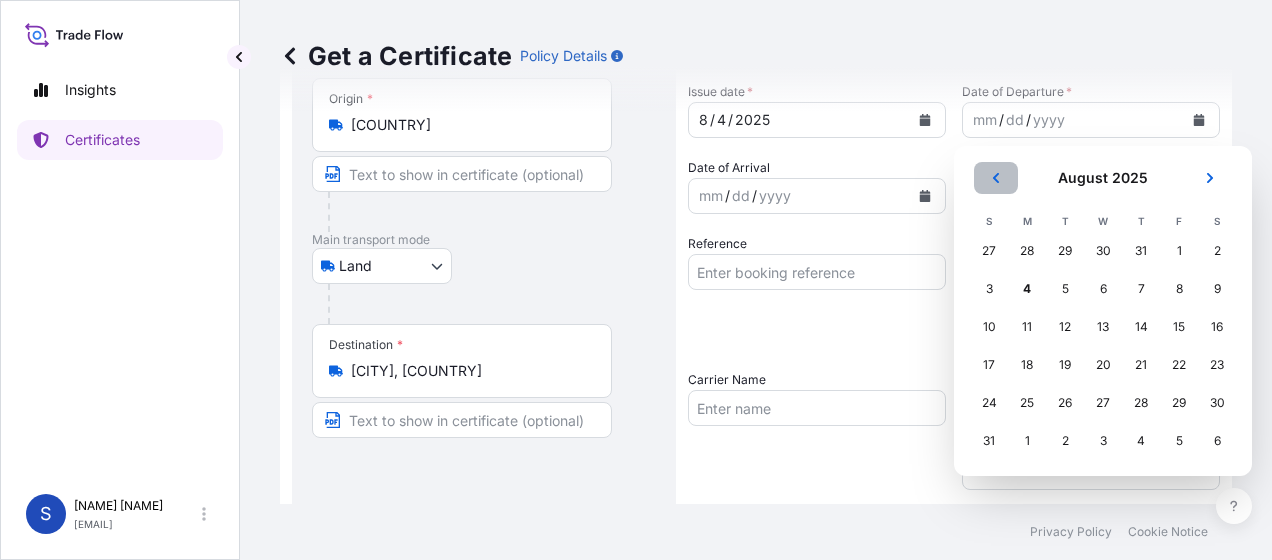 click 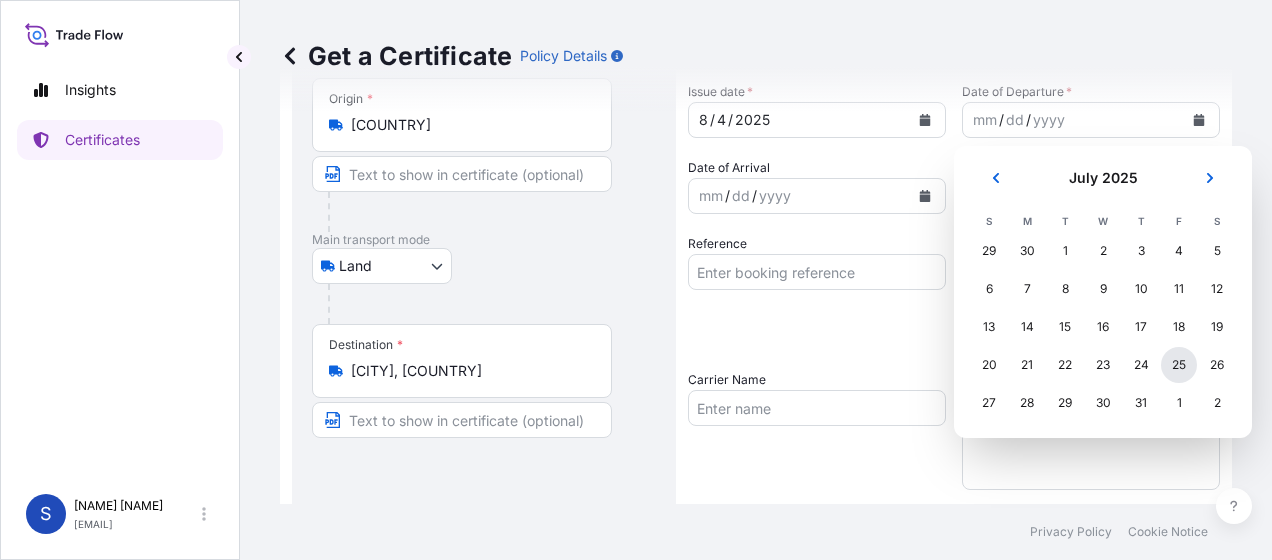 click on "25" at bounding box center [1179, 365] 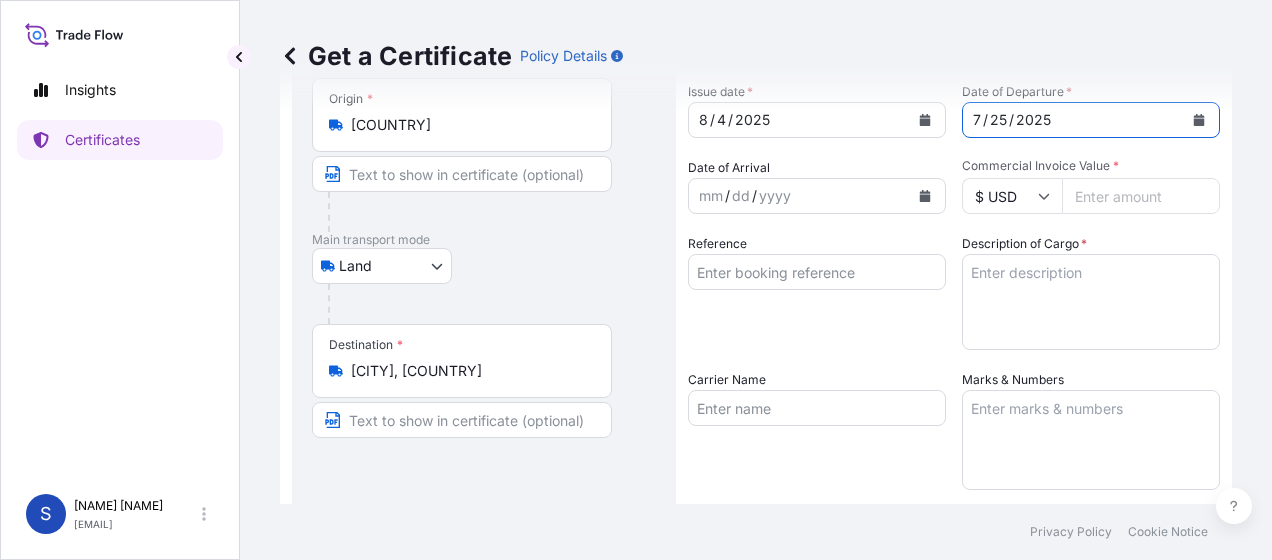 type 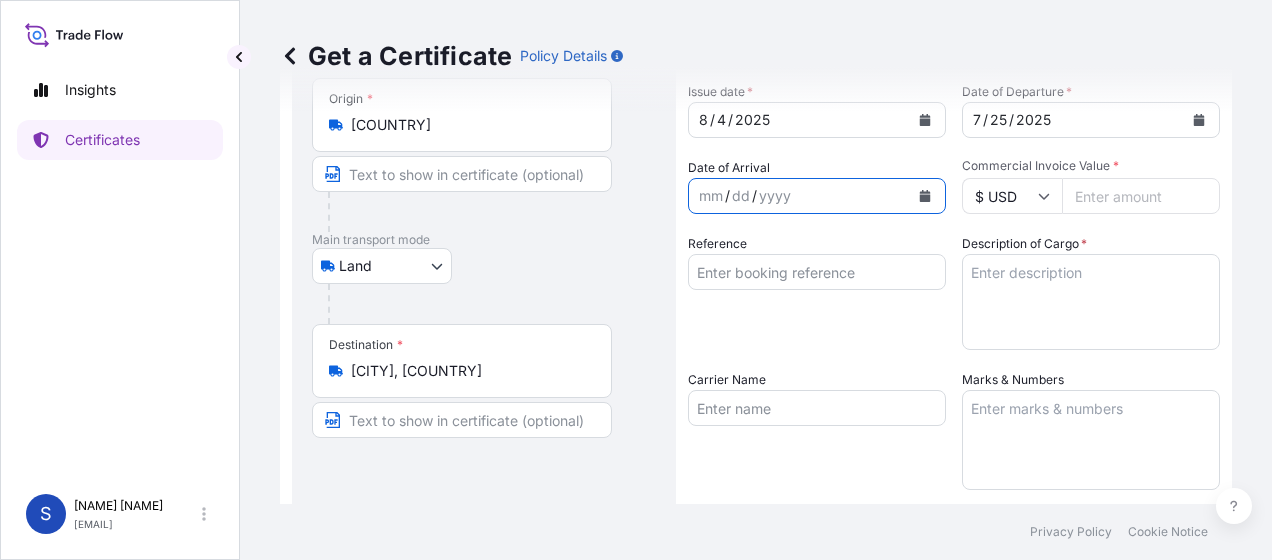 click at bounding box center (925, 196) 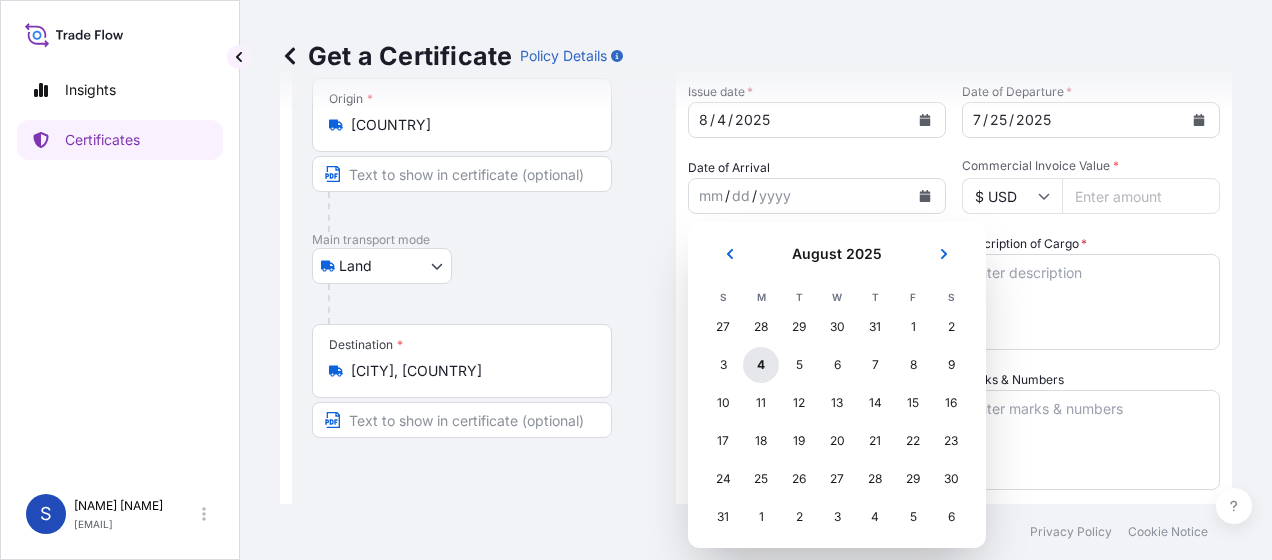click on "4" at bounding box center (761, 365) 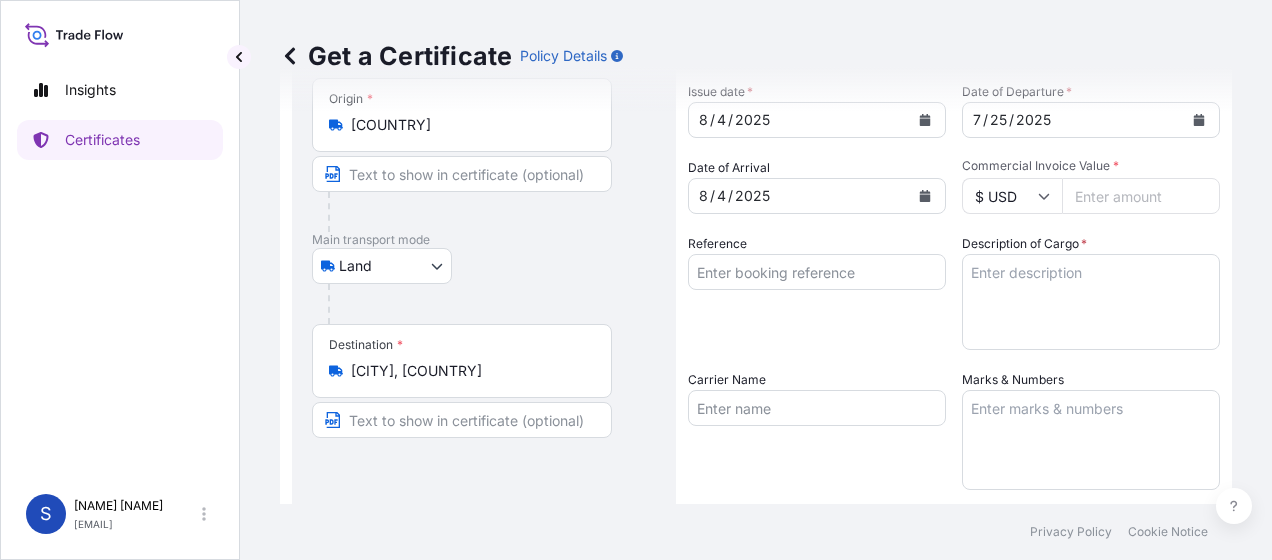 click on "$ USD" at bounding box center [1012, 196] 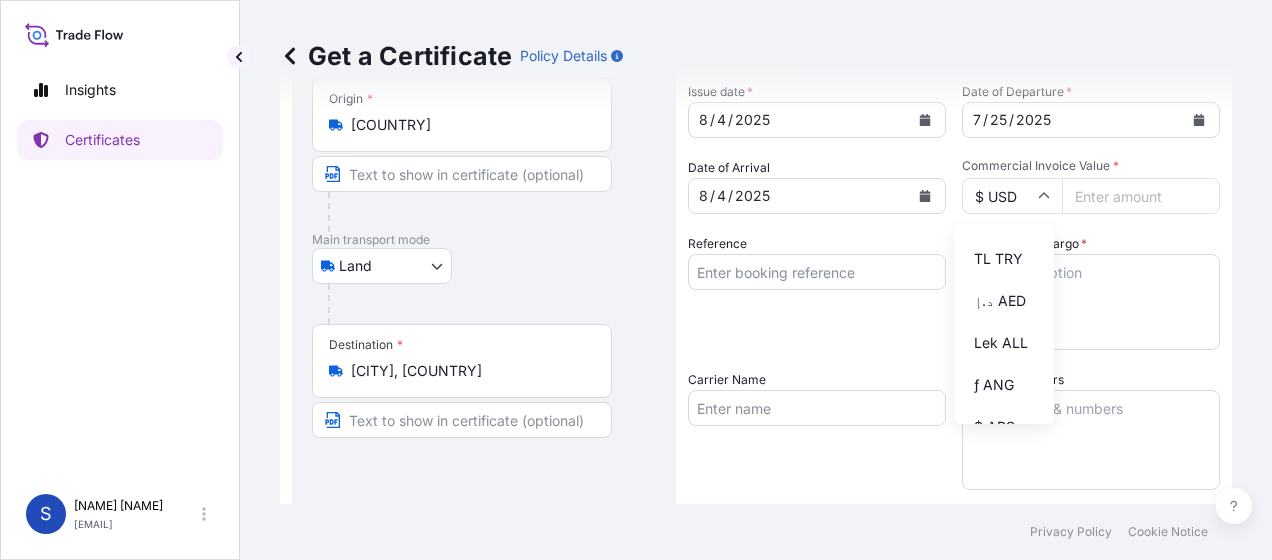 scroll, scrollTop: 766, scrollLeft: 0, axis: vertical 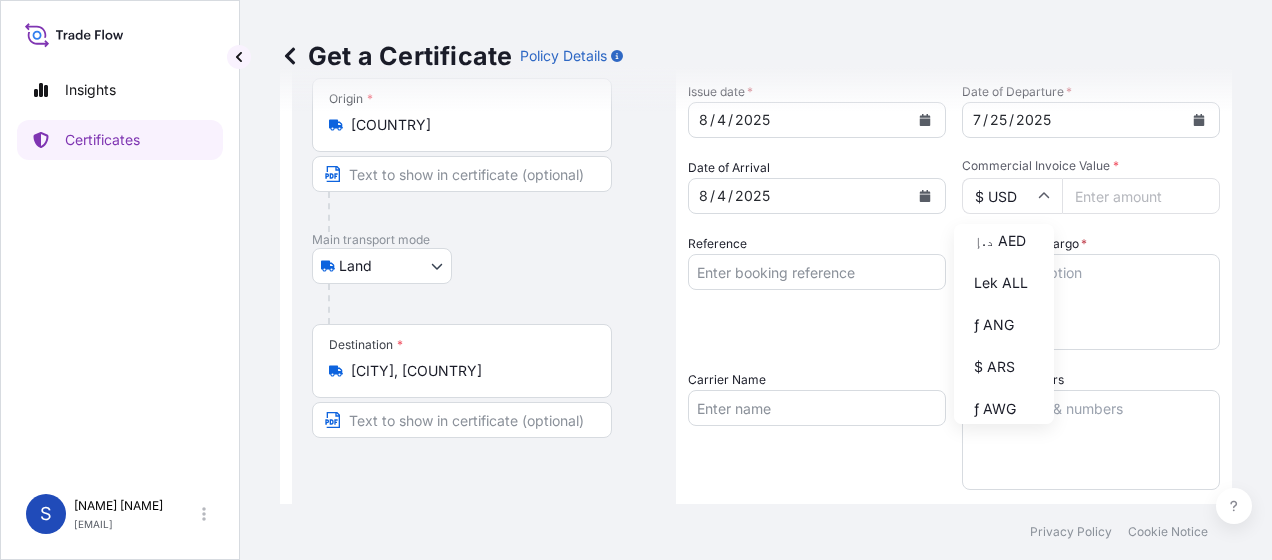 click on "TL TRY" at bounding box center [1004, 199] 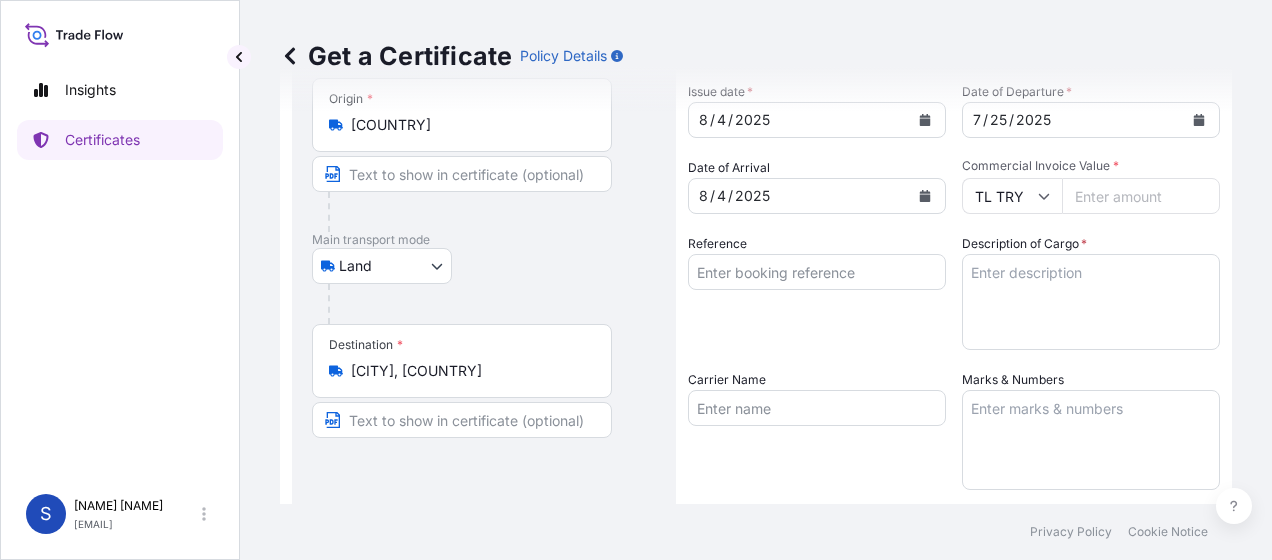 click on "Commercial Invoice Value    *" at bounding box center [1141, 196] 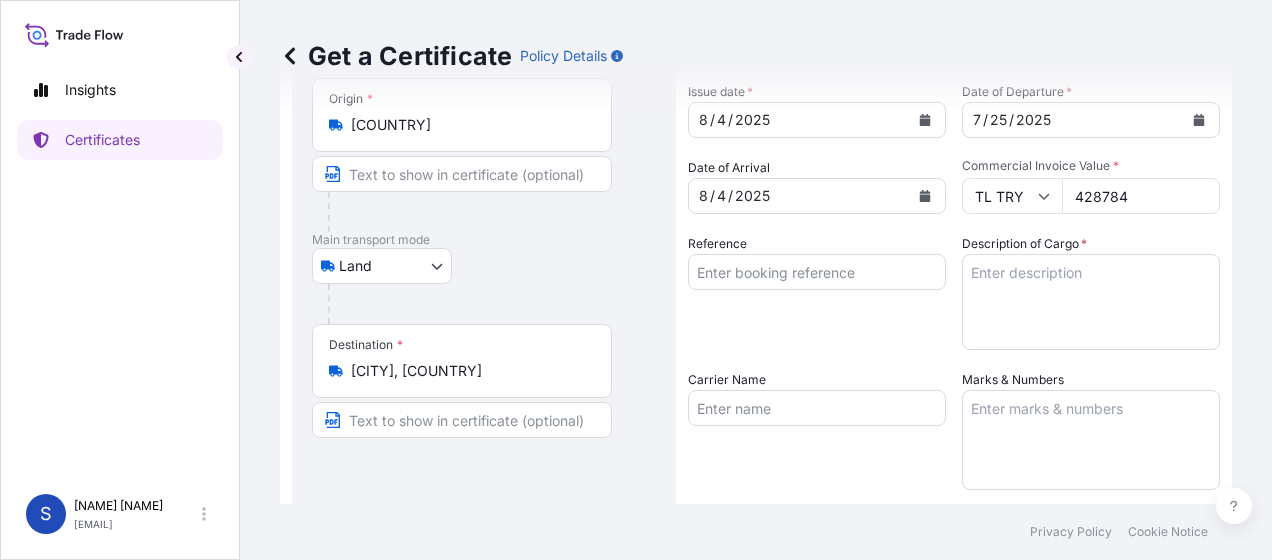 type on "428784" 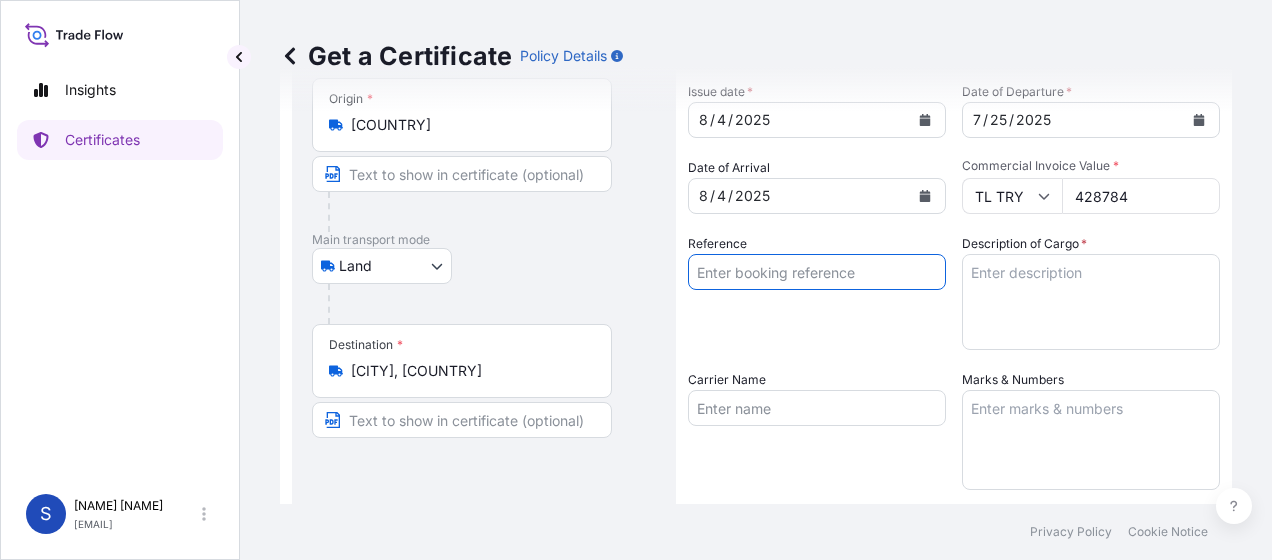 click on "Reference" at bounding box center (817, 272) 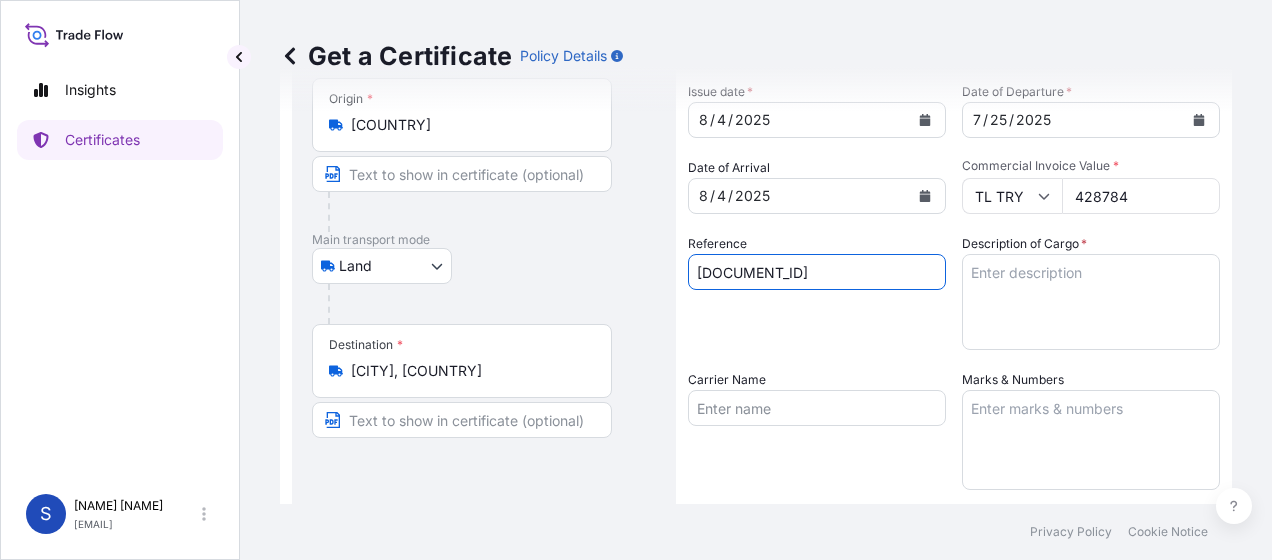 type on "[DOCUMENT_ID]" 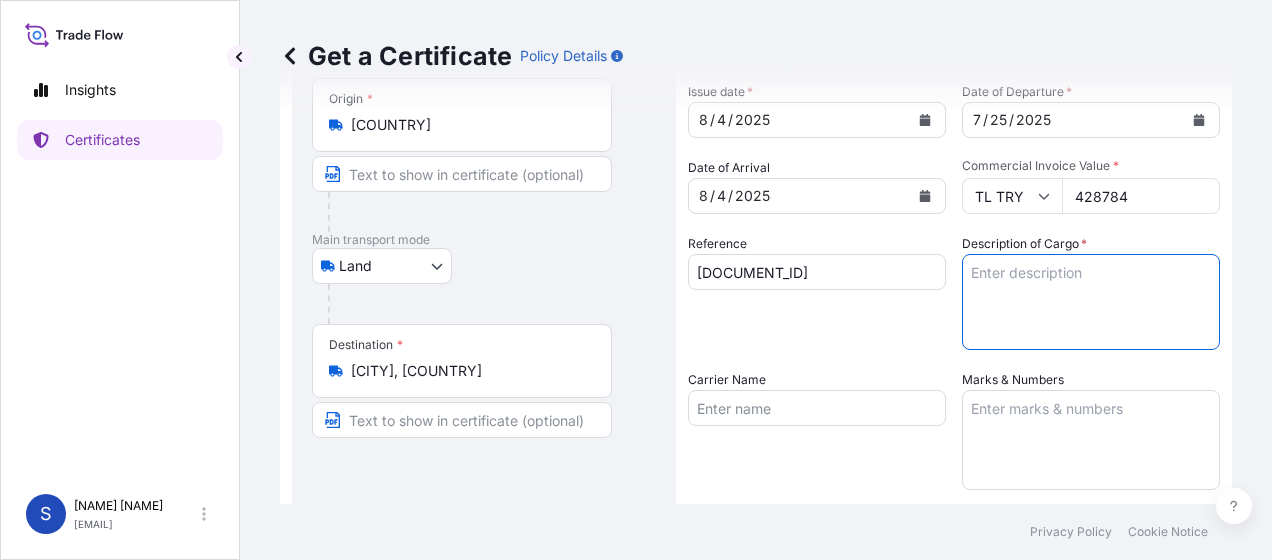 click on "Description of Cargo *" at bounding box center (1091, 302) 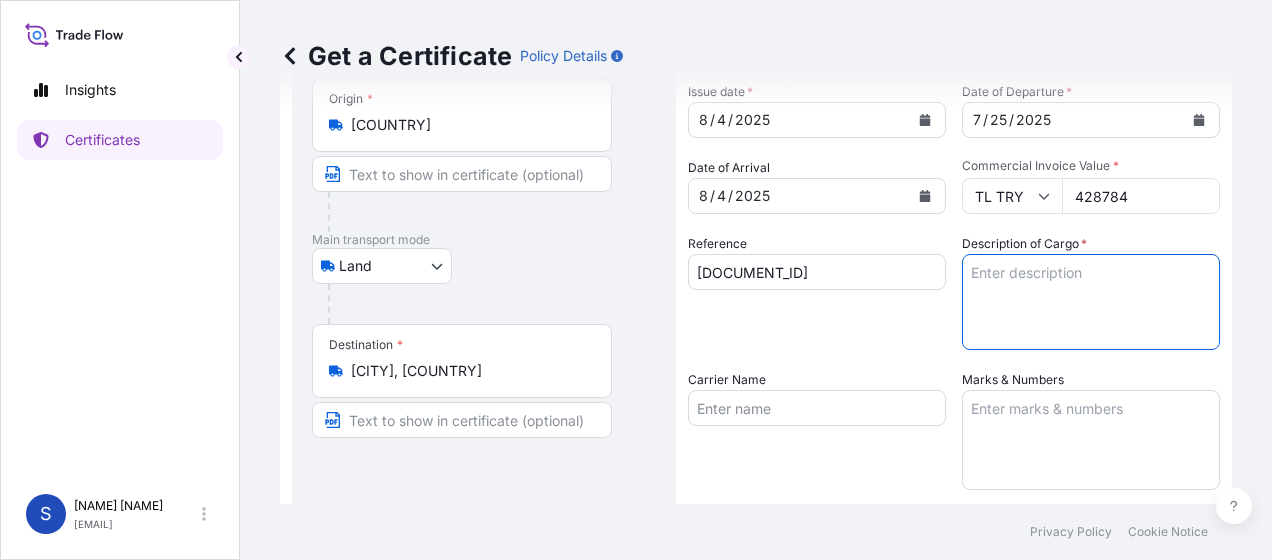 click on "Description of Cargo *" at bounding box center (1091, 302) 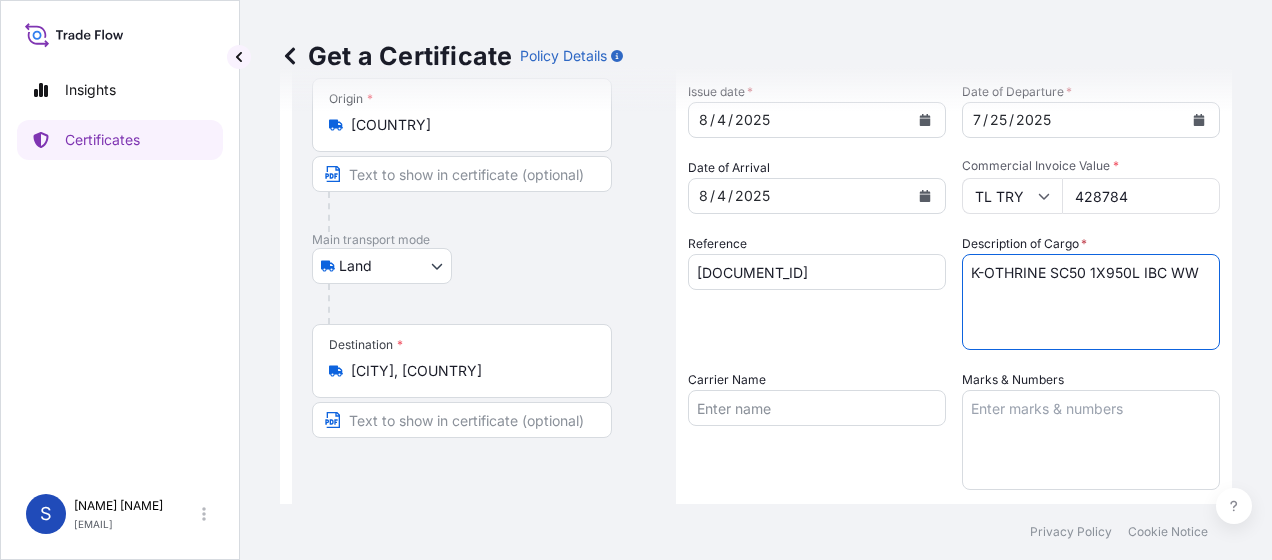 type on "K-OTHRINE SC50 1X950L IBC WW" 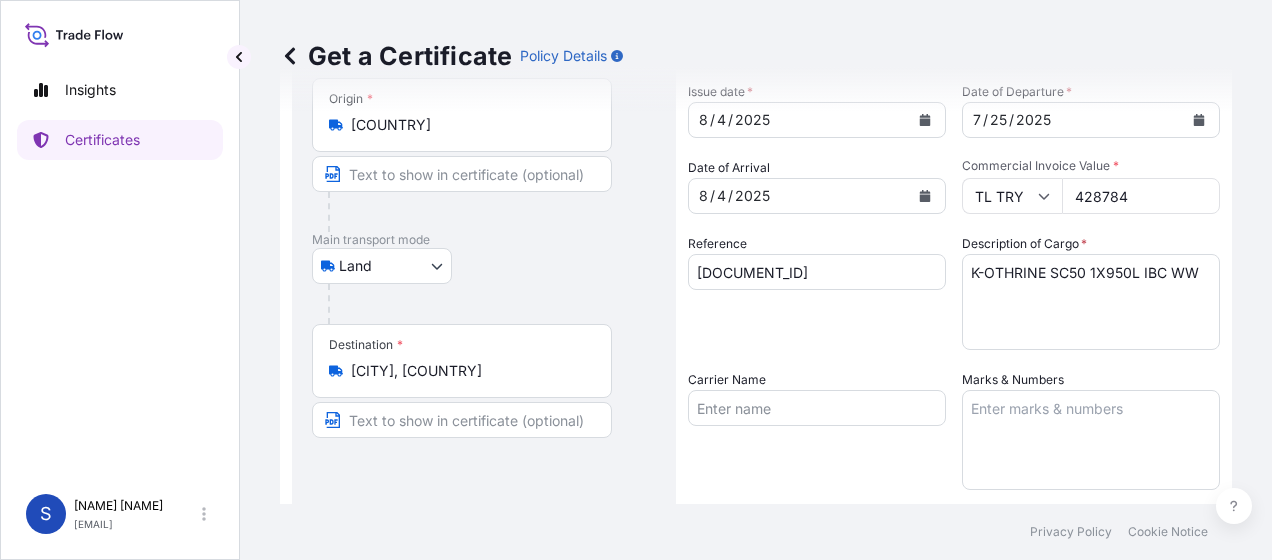 click on "428784" at bounding box center (1141, 196) 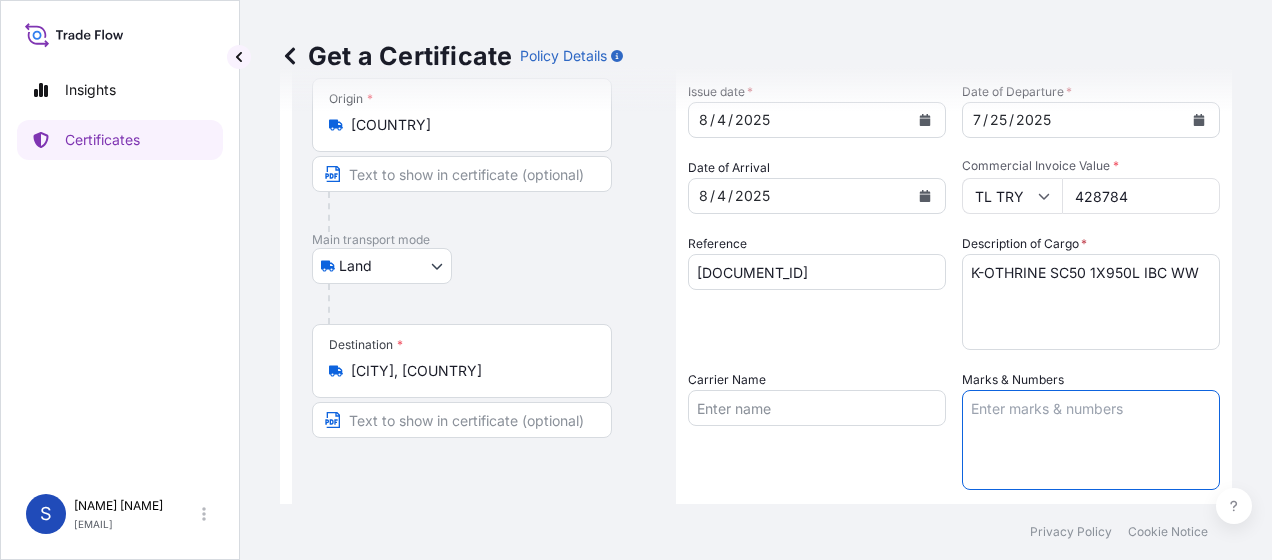 click on "Marks & Numbers" at bounding box center [1091, 440] 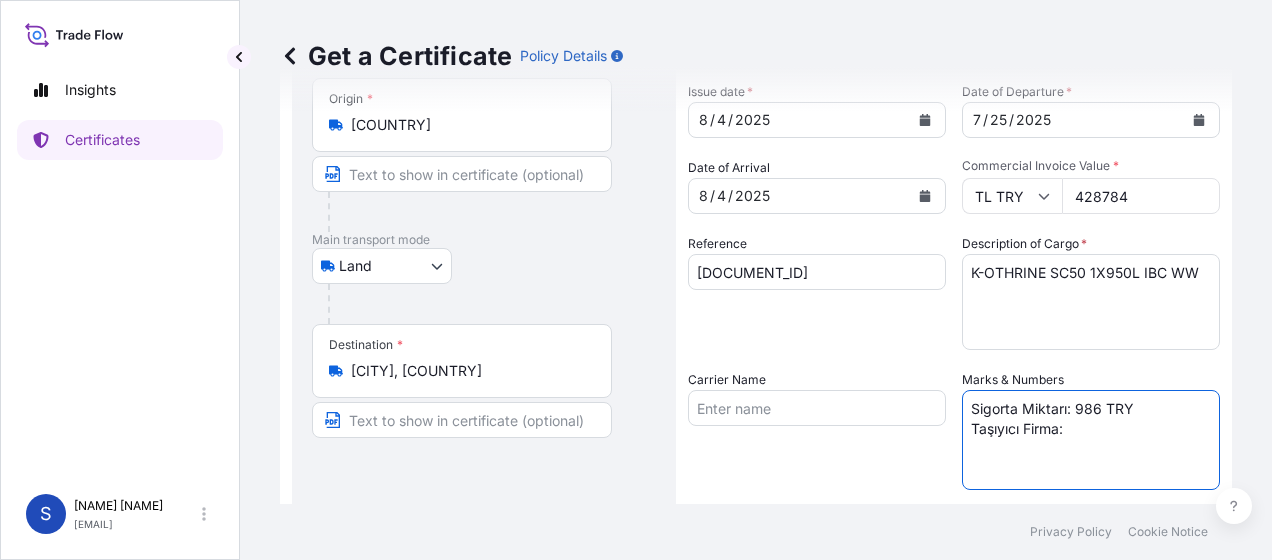 click on "Sigorta Miktarı: 986 TRY
Taşıyıcı Firma:" at bounding box center [1091, 440] 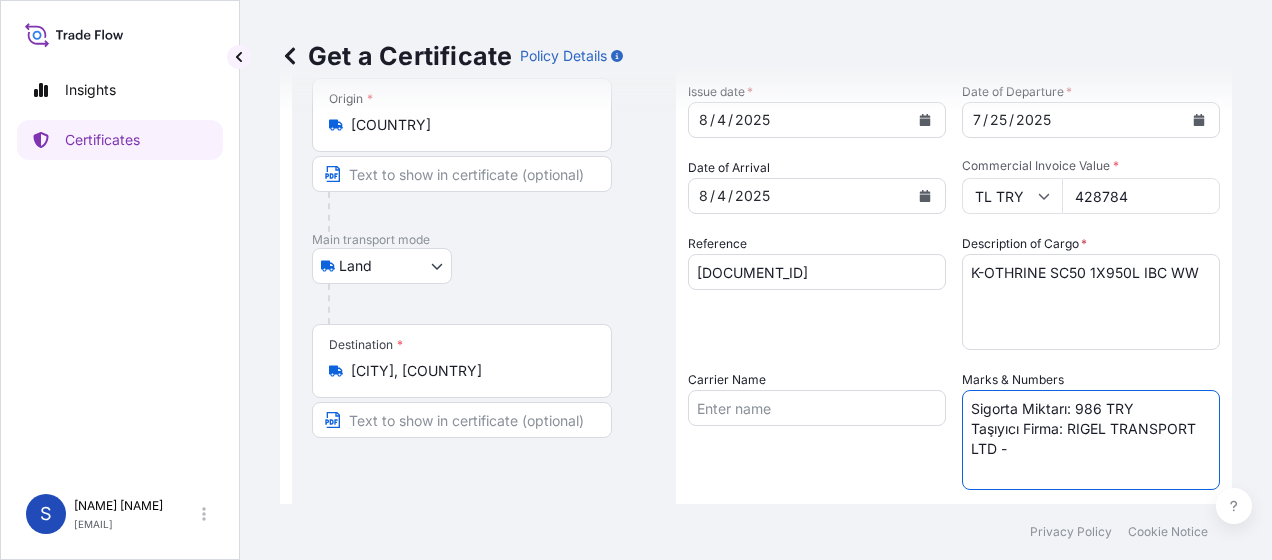 paste on "34 HJG 677" 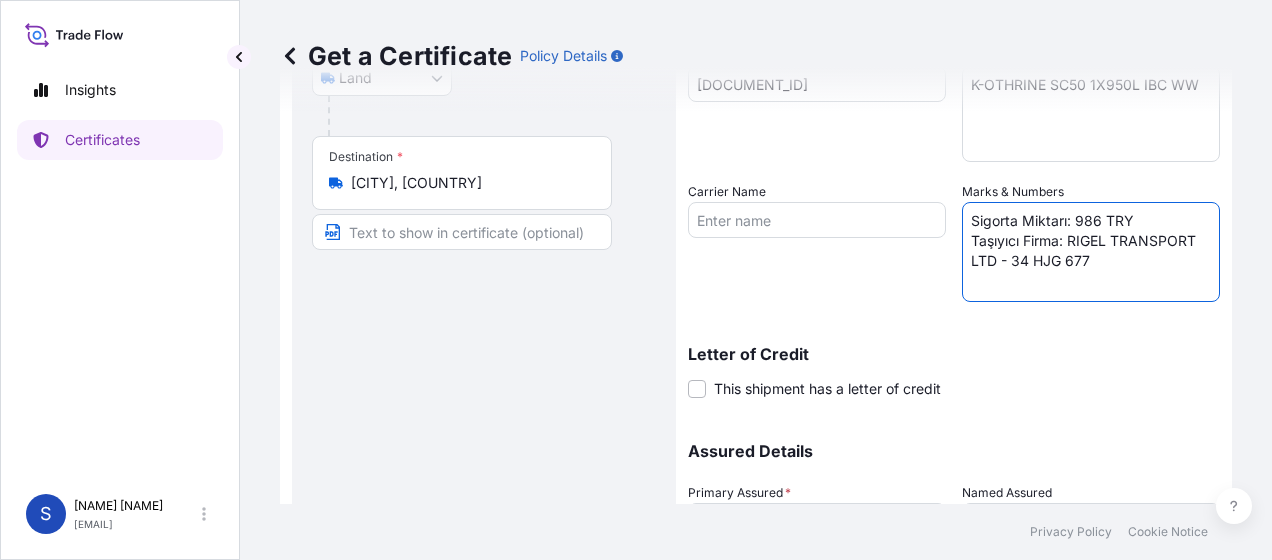 scroll, scrollTop: 488, scrollLeft: 0, axis: vertical 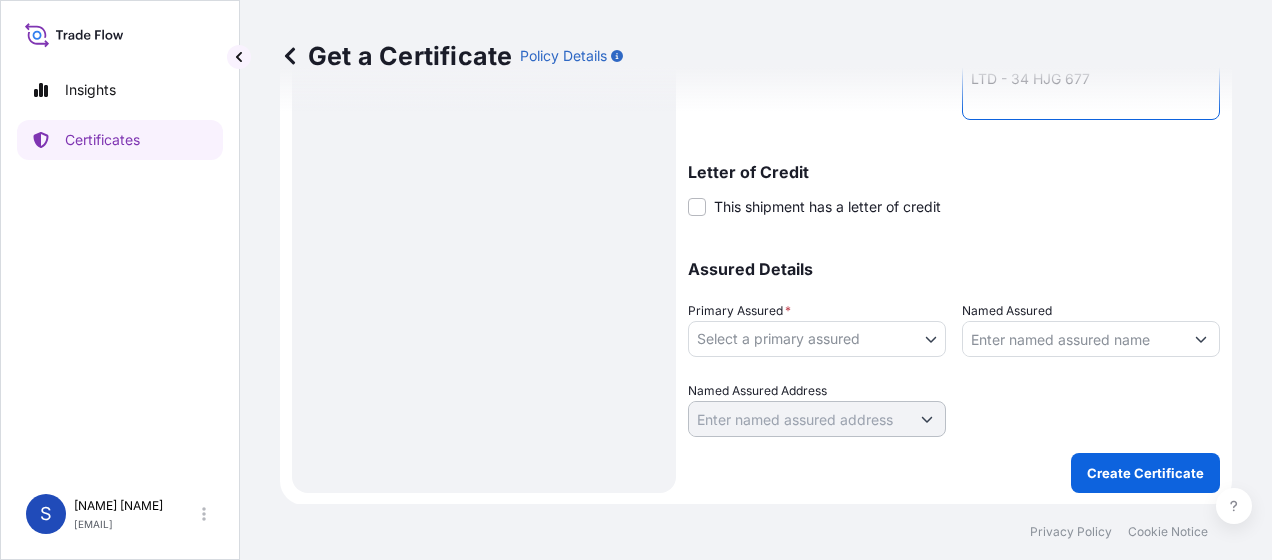 type on "Sigorta Miktarı: 986 TRY
Taşıyıcı Firma: RIGEL TRANSPORT LTD - 34 HJG 677" 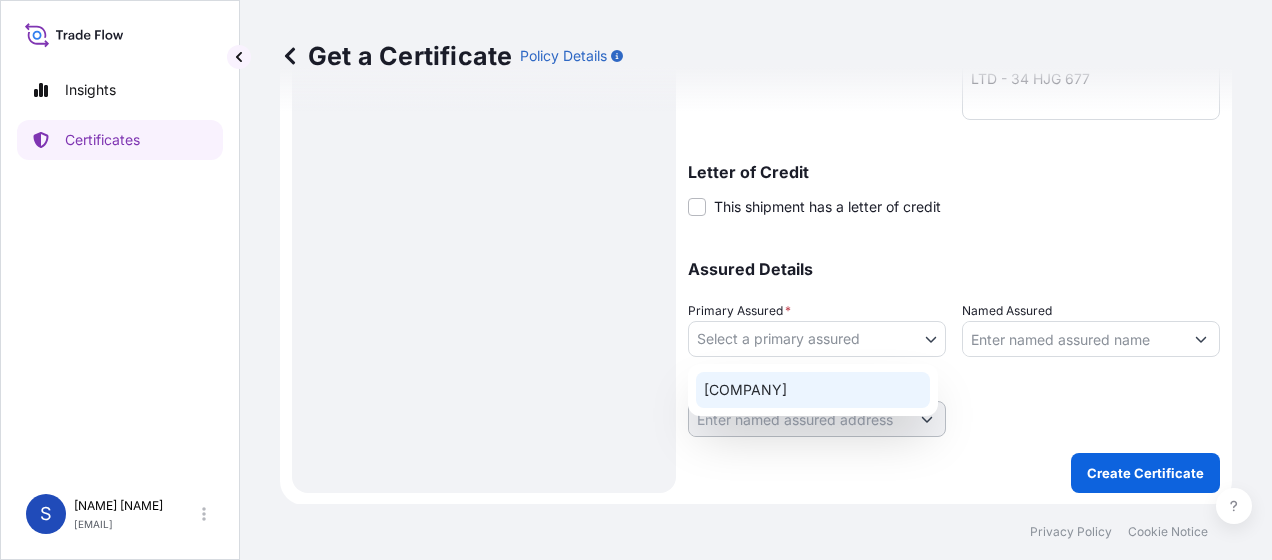 click on "[COMPANY]" at bounding box center (813, 390) 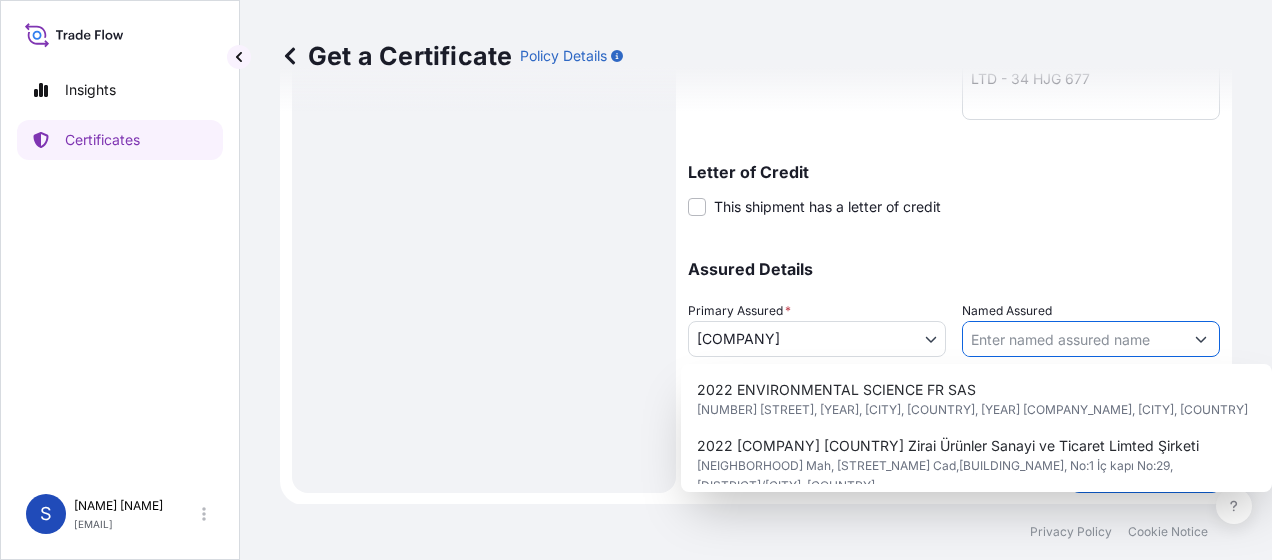 click on "2022 [COMPANY] [COUNTRY] Zirai Ürünler Sanayi ve Ticaret Limted Şirketi" at bounding box center [948, 446] 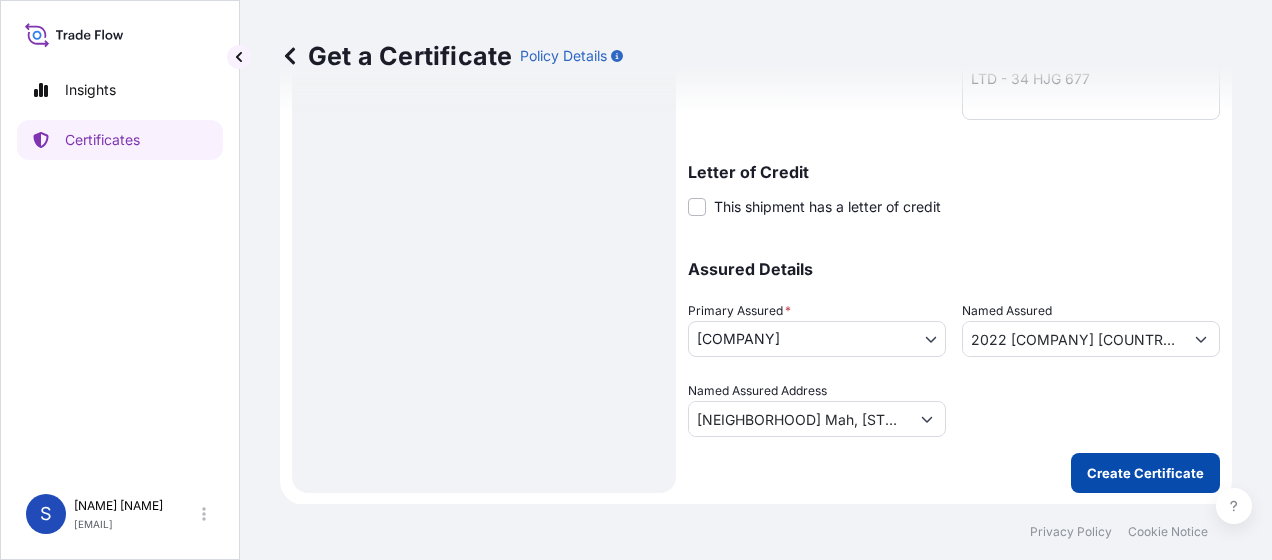 click on "Create Certificate" at bounding box center (1145, 473) 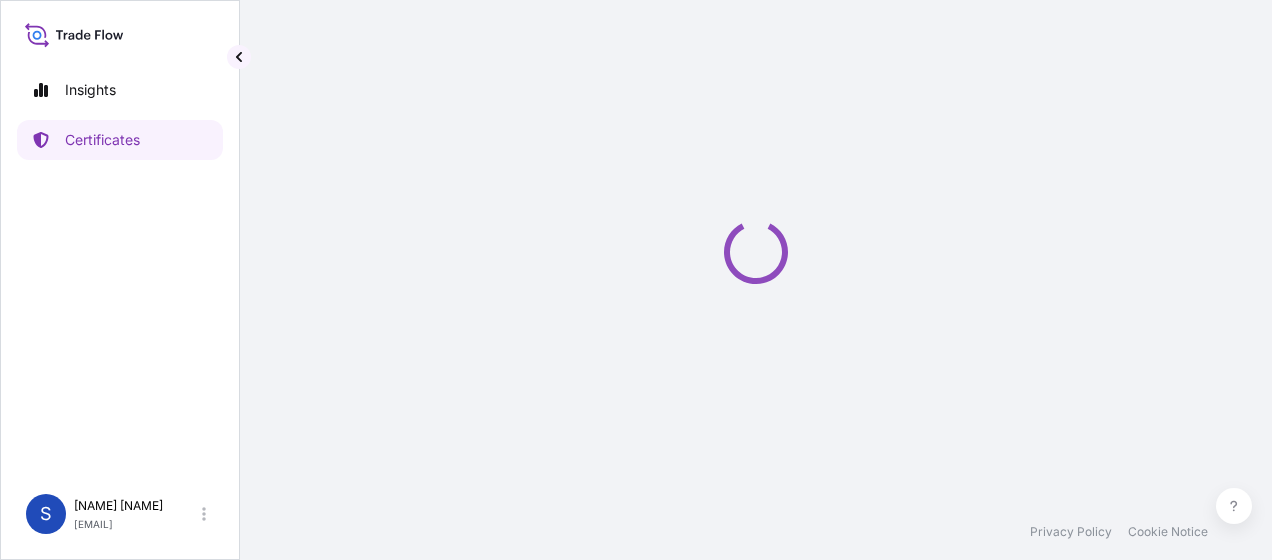 scroll, scrollTop: 0, scrollLeft: 0, axis: both 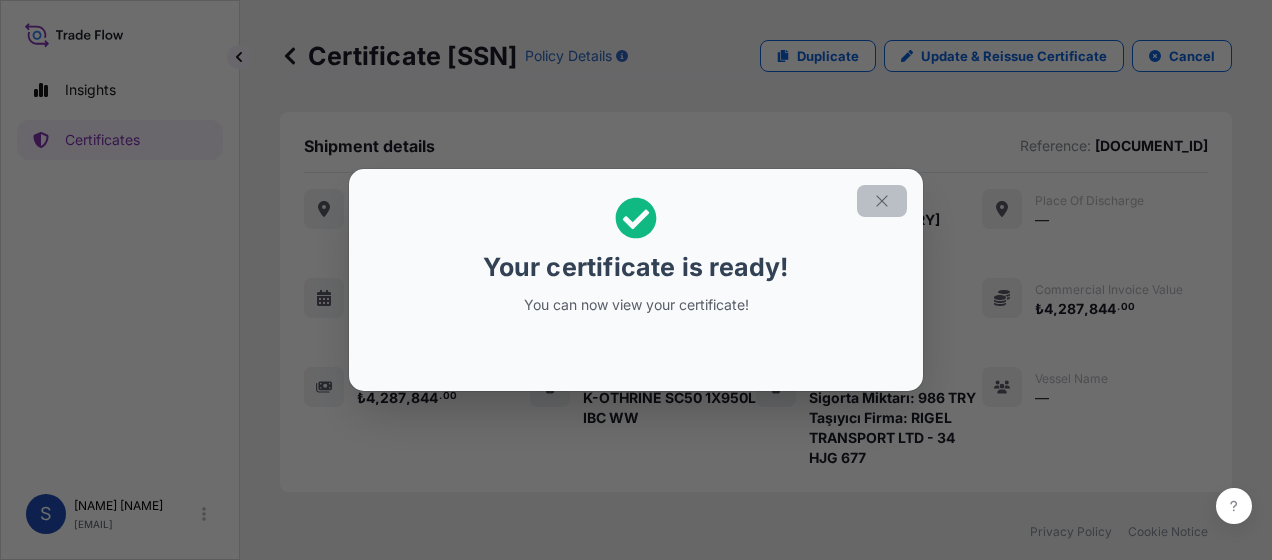 click at bounding box center [882, 201] 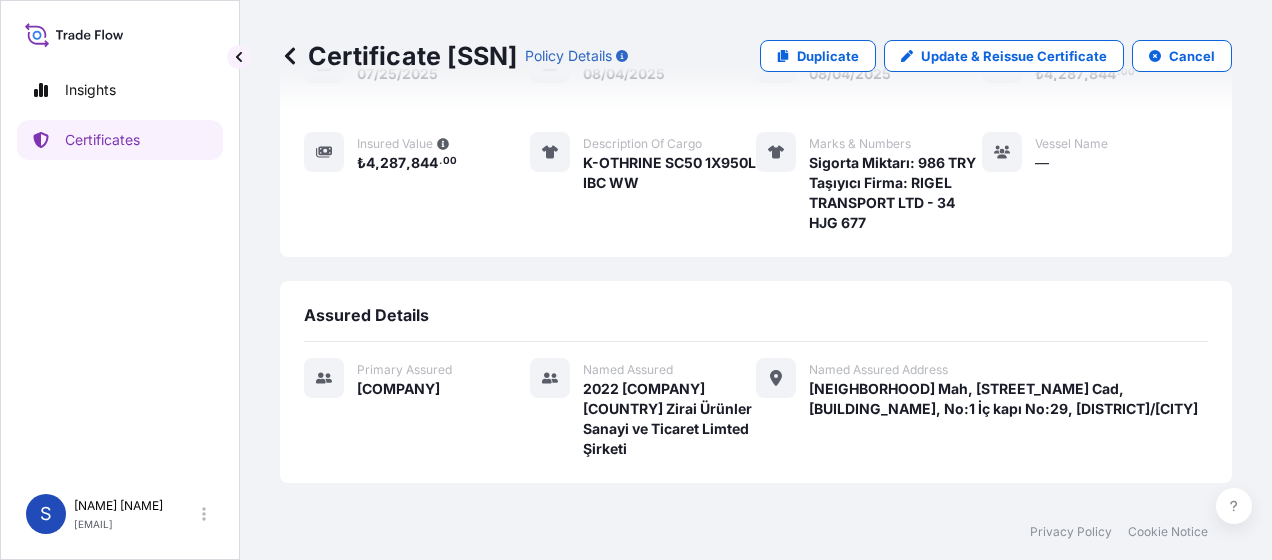 scroll, scrollTop: 422, scrollLeft: 0, axis: vertical 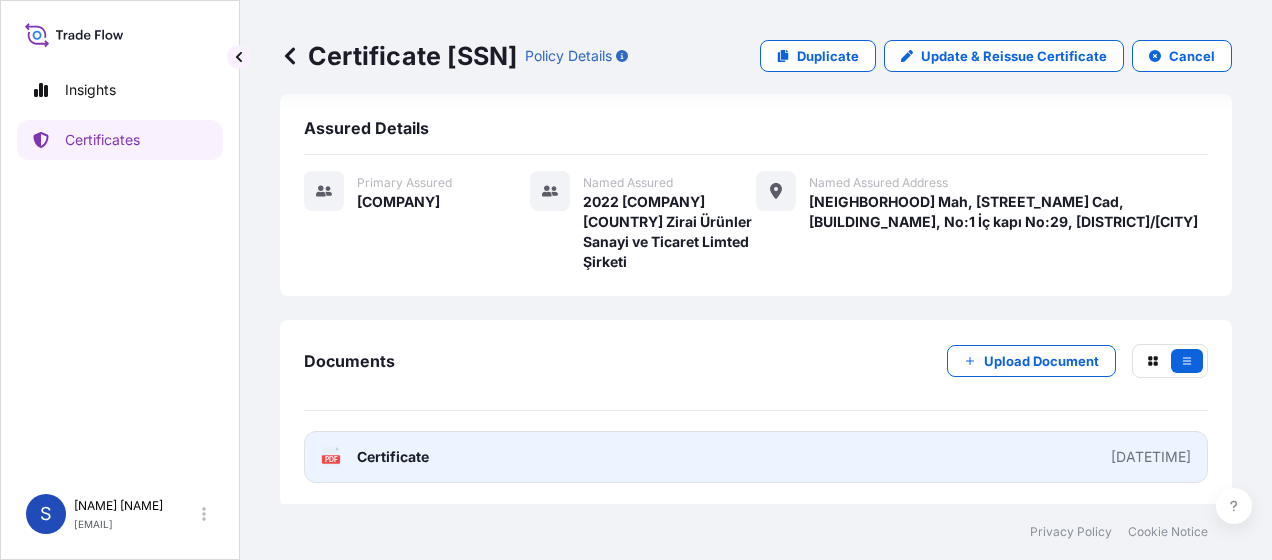 click on "PDF Certificate [DATETIME]" at bounding box center (756, 457) 